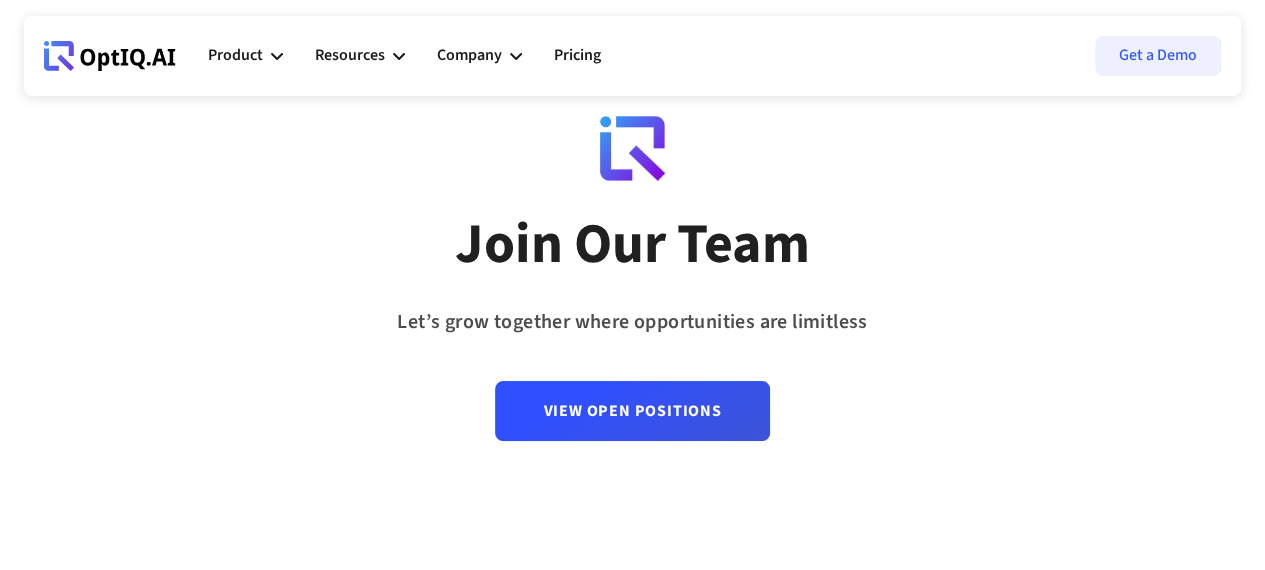 scroll, scrollTop: 52, scrollLeft: 0, axis: vertical 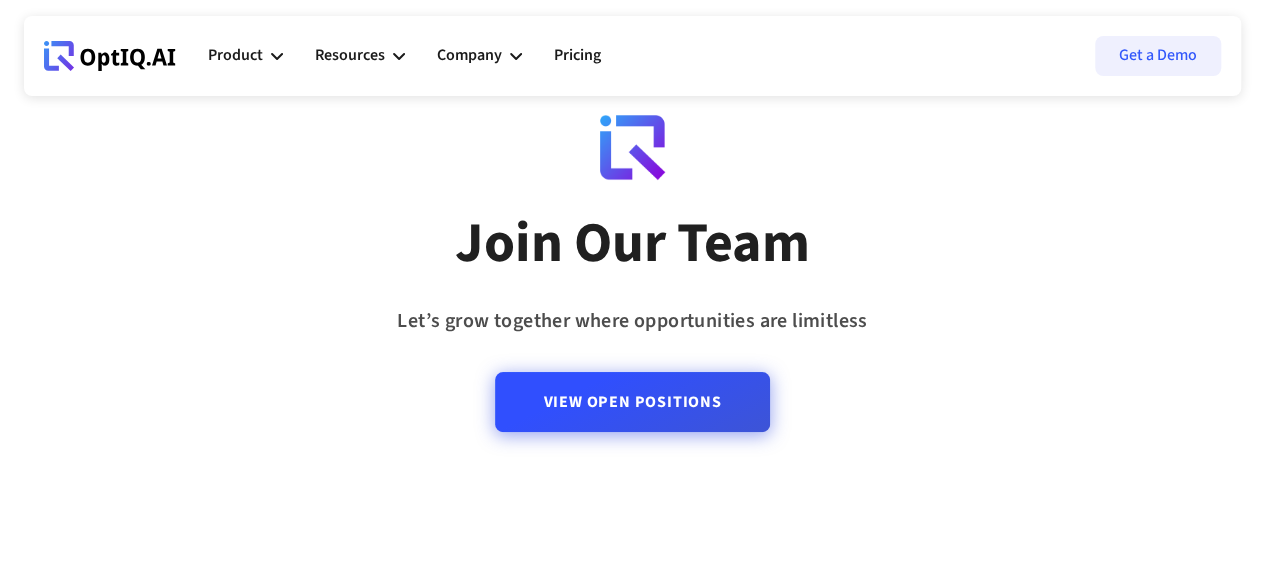 click on "View Open Positions" at bounding box center [632, 402] 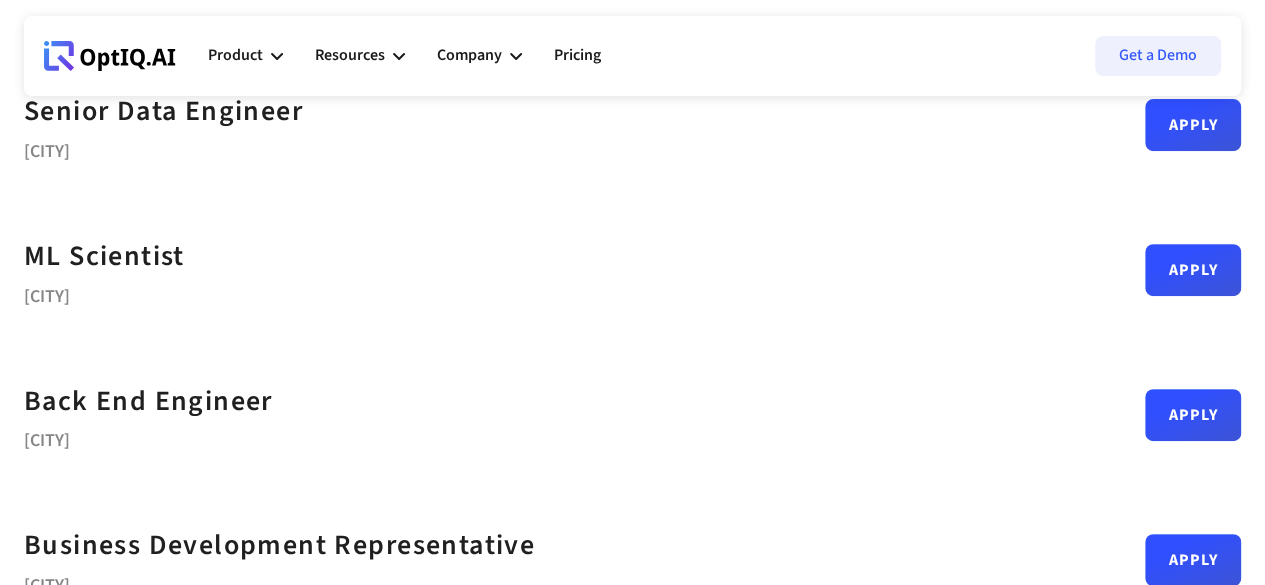 scroll, scrollTop: 322, scrollLeft: 0, axis: vertical 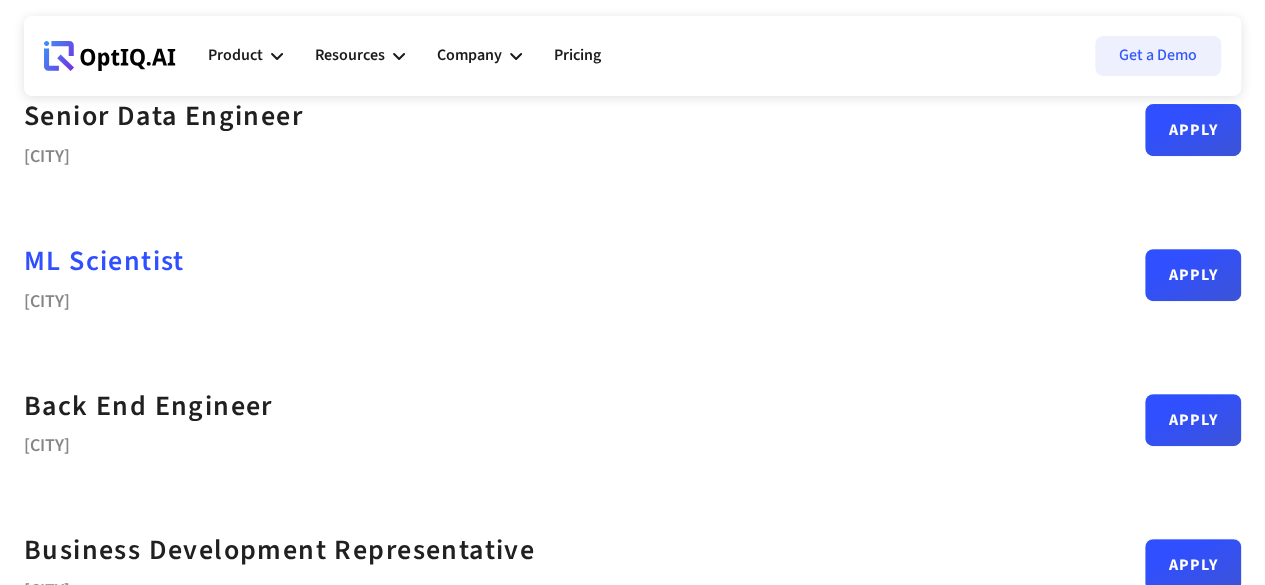 click on "ML Scientist" at bounding box center [104, 261] 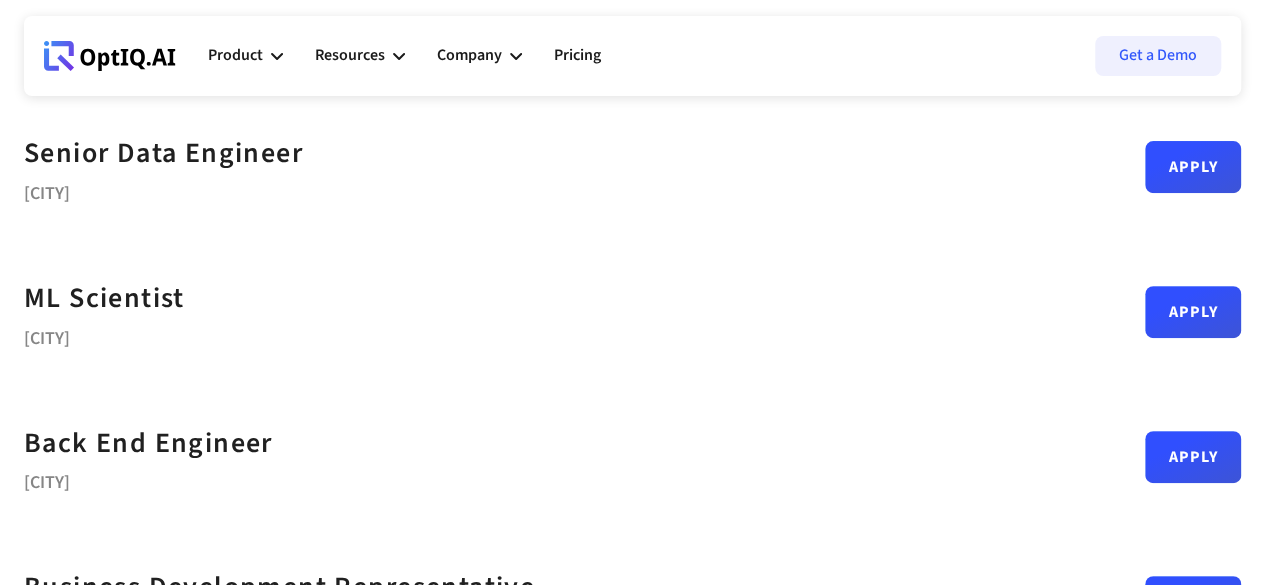 scroll, scrollTop: 274, scrollLeft: 0, axis: vertical 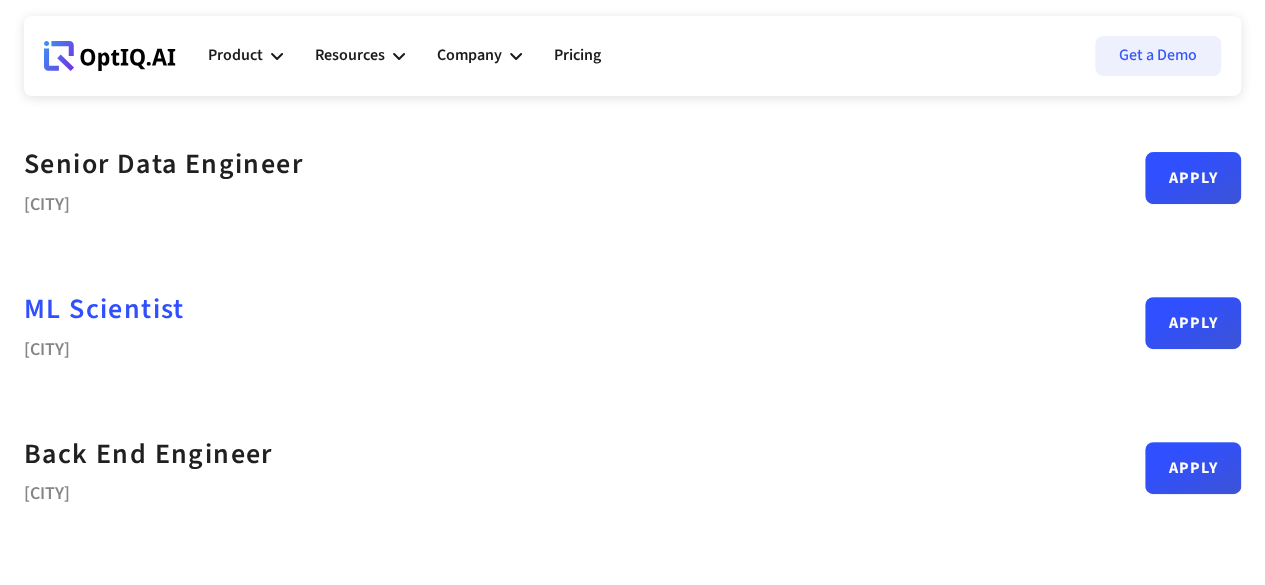 click on "ML Scientist" at bounding box center [104, 309] 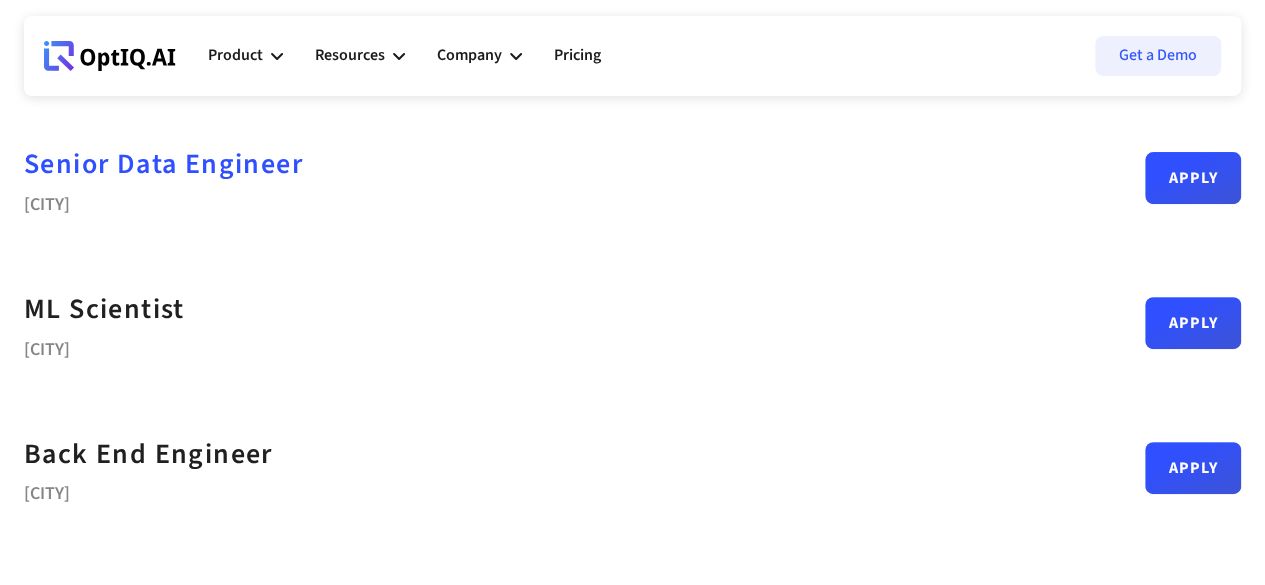 drag, startPoint x: 194, startPoint y: 141, endPoint x: 219, endPoint y: 153, distance: 27.730848 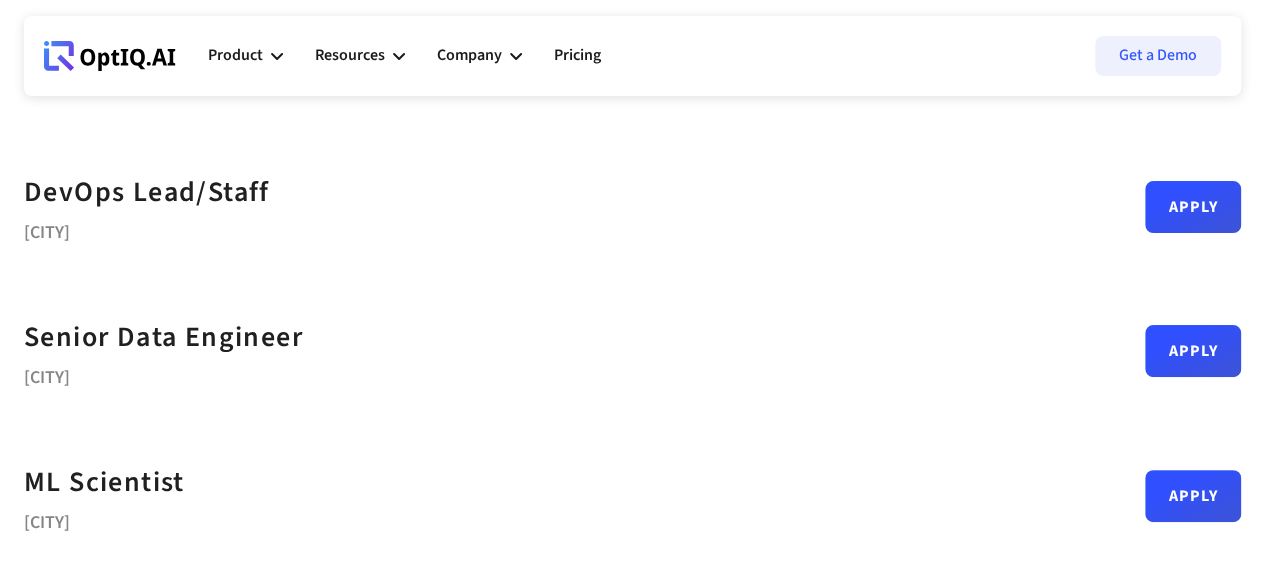 scroll, scrollTop: 98, scrollLeft: 0, axis: vertical 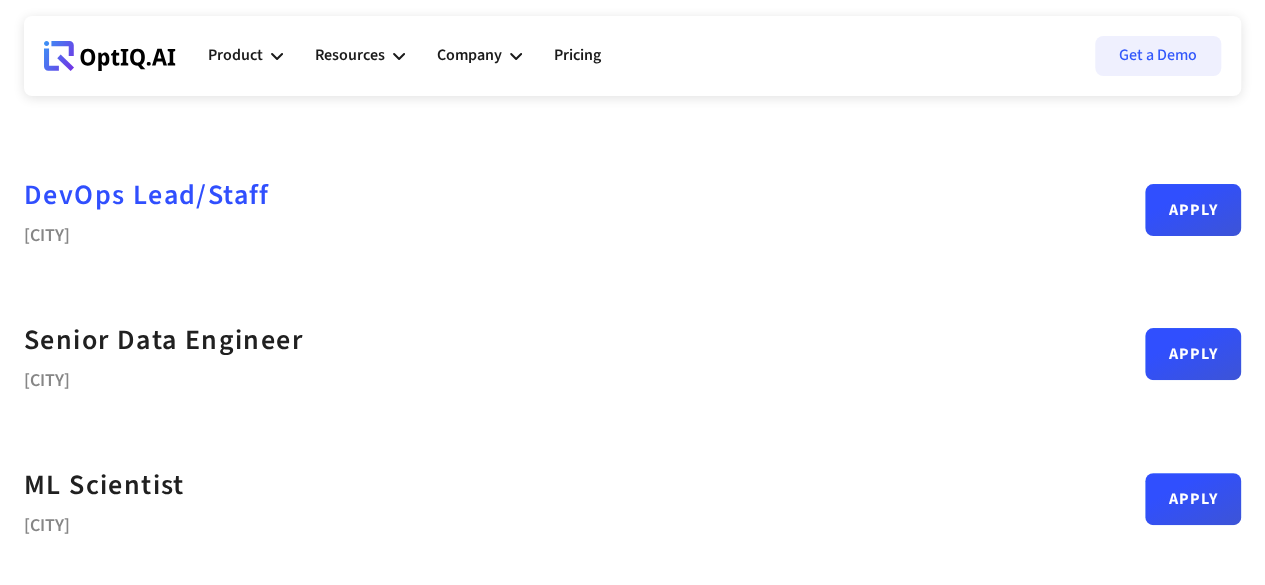 click on "DevOps Lead/Staff" at bounding box center (147, 195) 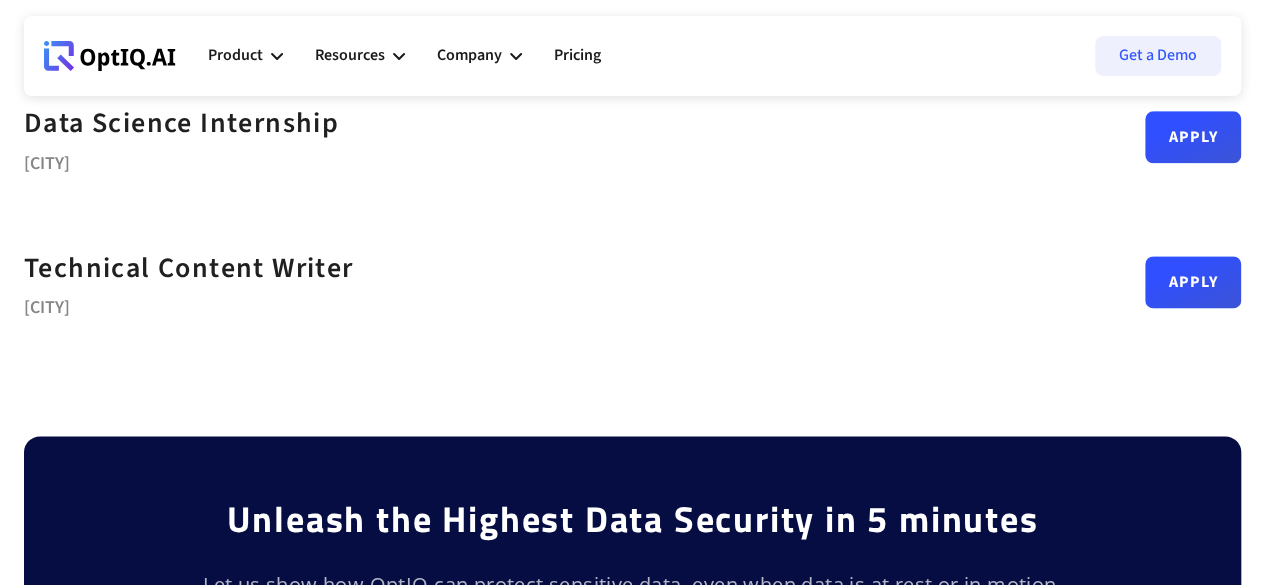 scroll, scrollTop: 1163, scrollLeft: 0, axis: vertical 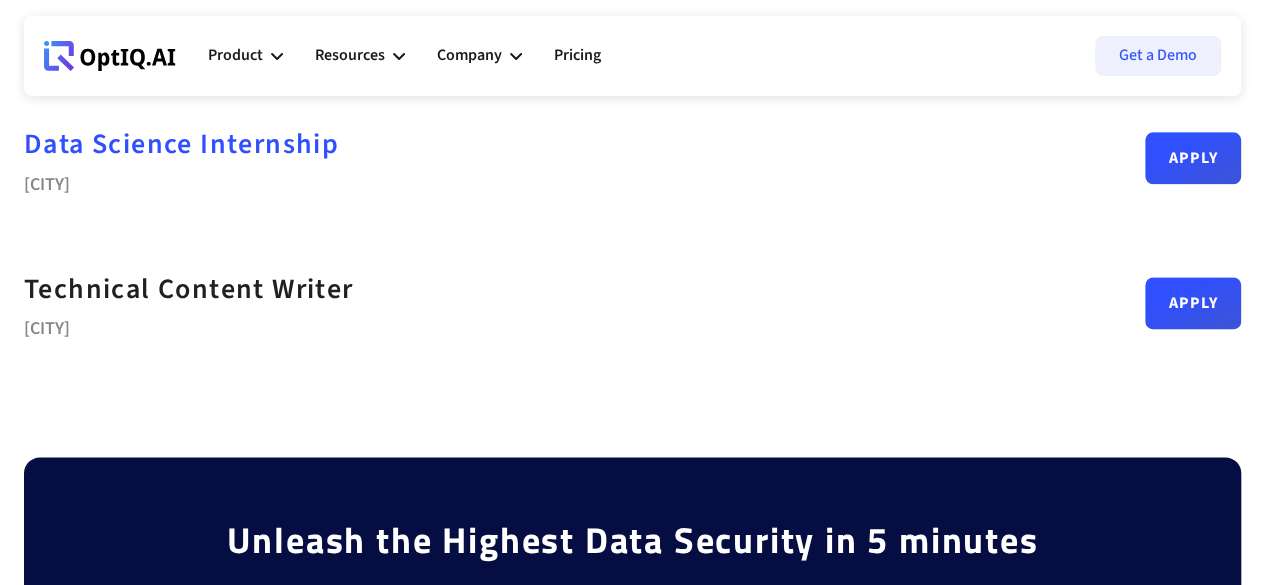 click on "Data Science Internship" at bounding box center [181, 144] 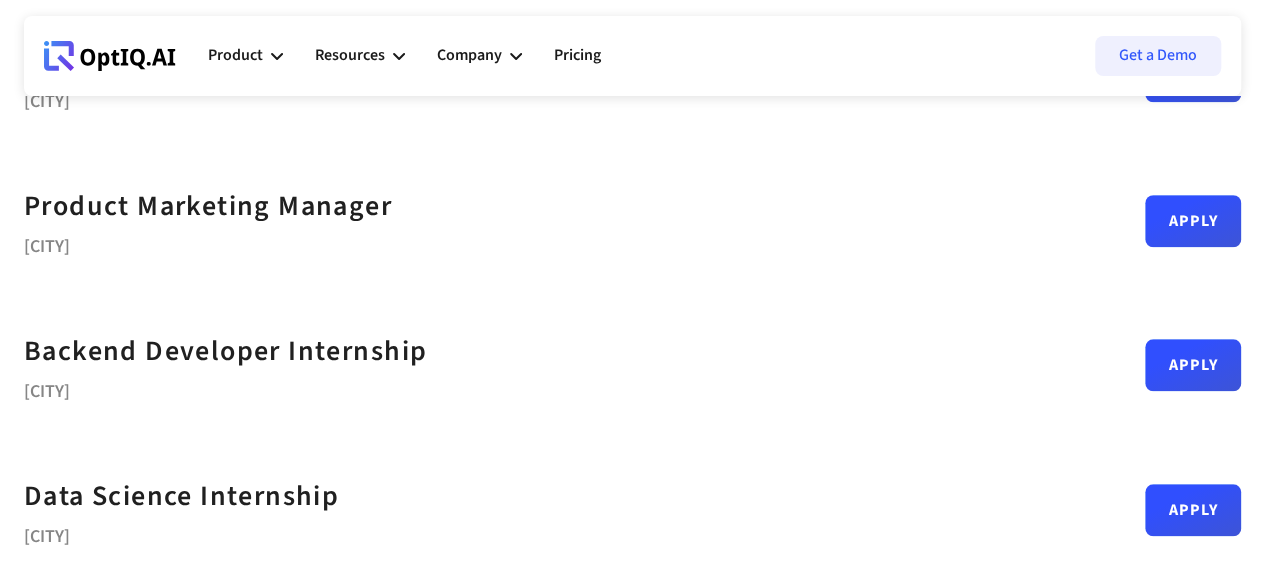 scroll, scrollTop: 806, scrollLeft: 0, axis: vertical 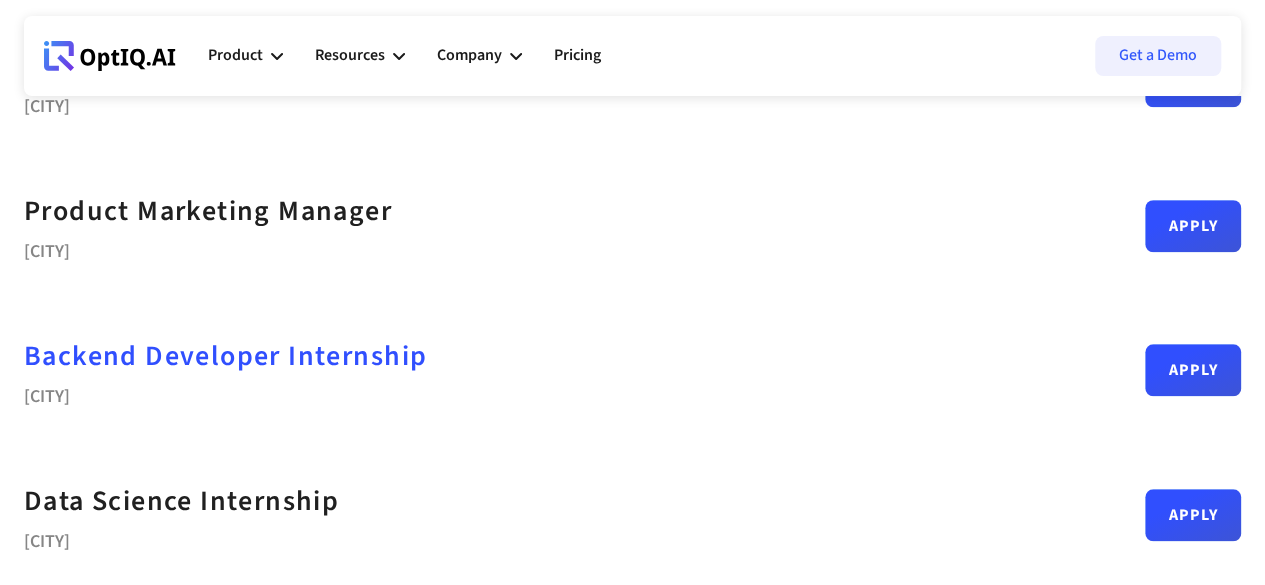 click on "Backend Developer Internship" at bounding box center [225, 356] 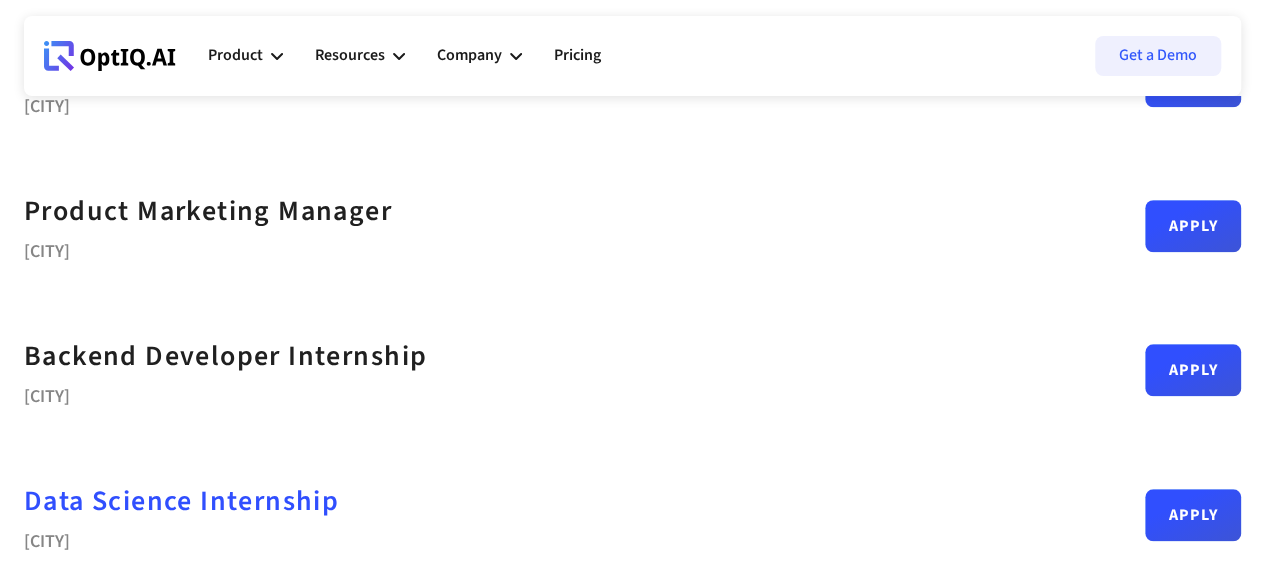 click on "Data Science Internship" at bounding box center [181, 501] 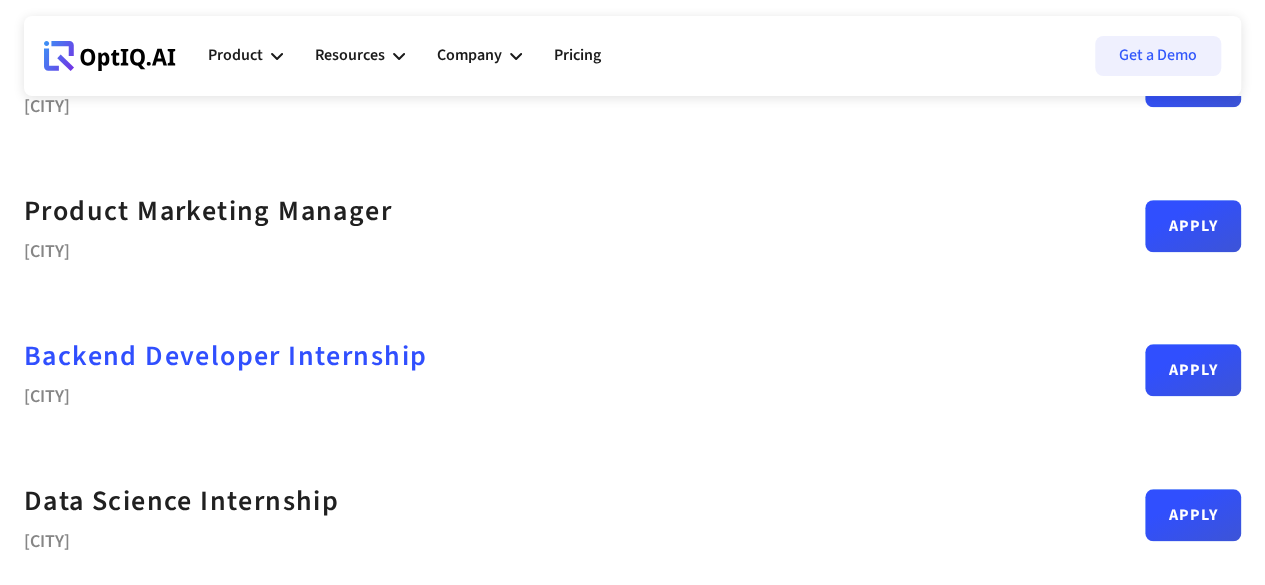 click on "Backend Developer Internship" at bounding box center [225, 356] 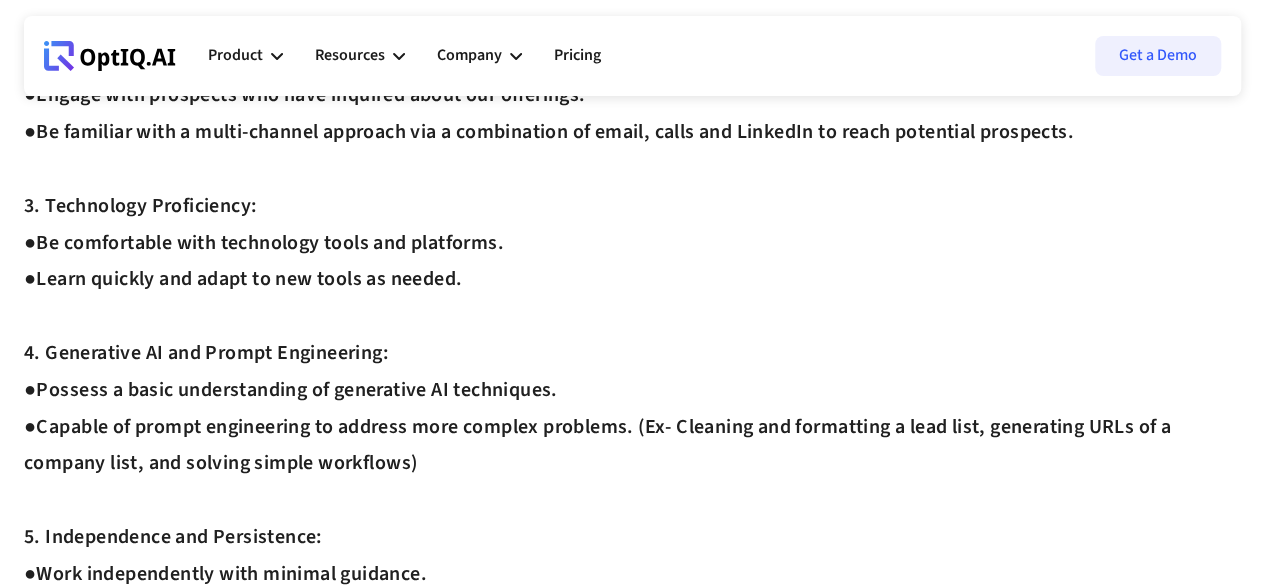 scroll, scrollTop: 0, scrollLeft: 0, axis: both 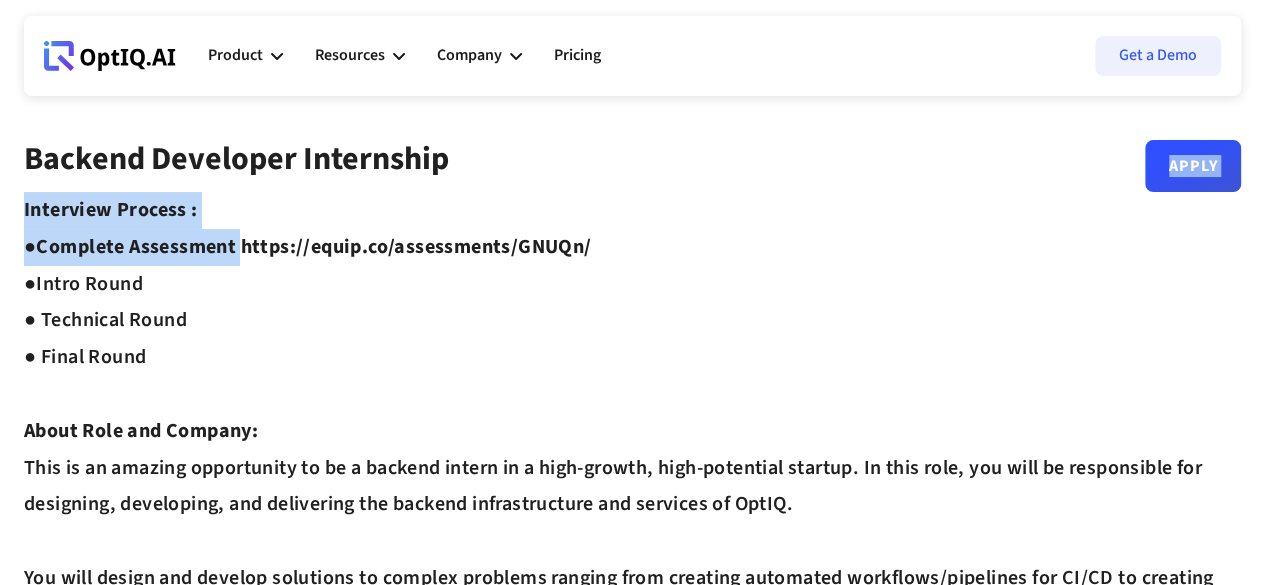 drag, startPoint x: 250, startPoint y: 247, endPoint x: 591, endPoint y: 183, distance: 346.9539 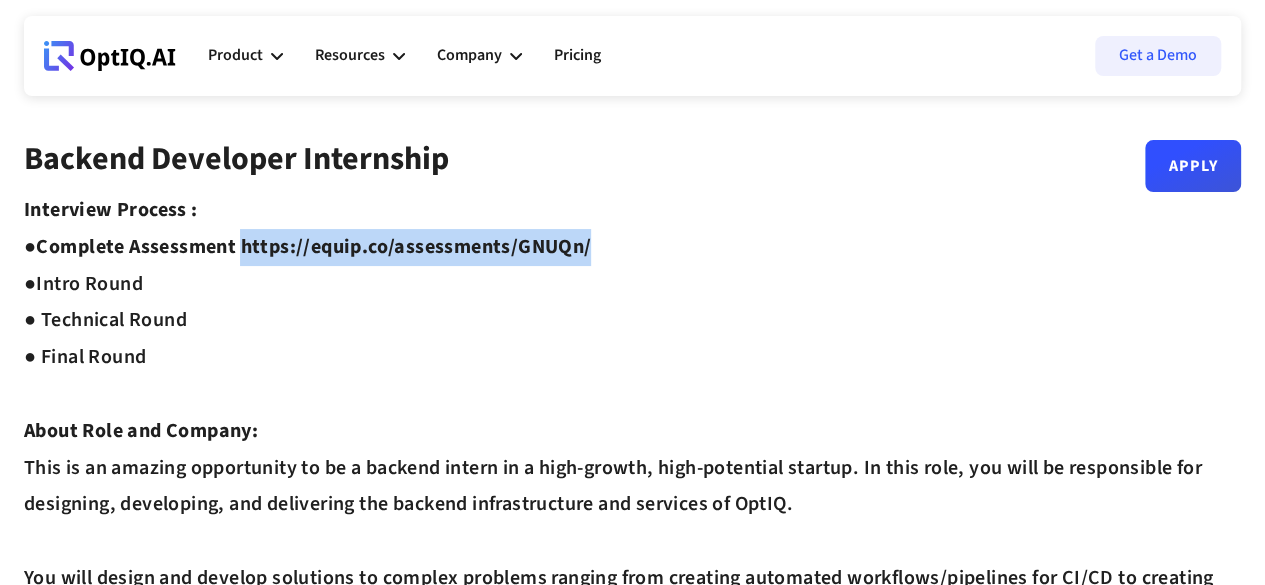 drag, startPoint x: 630, startPoint y: 242, endPoint x: 246, endPoint y: 241, distance: 384.0013 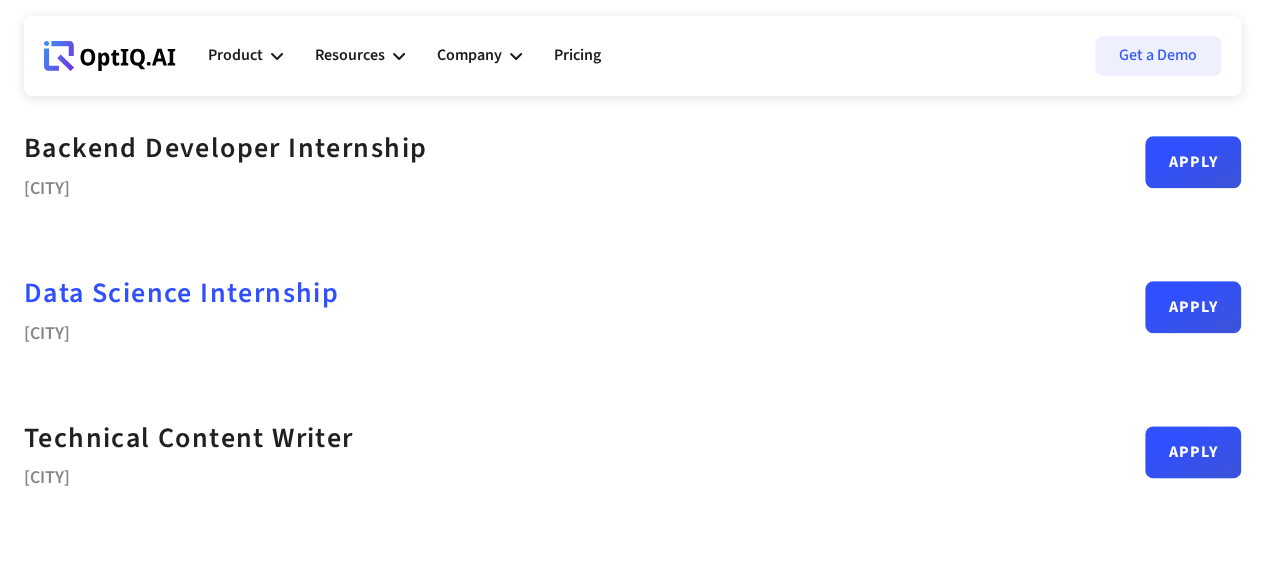scroll, scrollTop: 929, scrollLeft: 0, axis: vertical 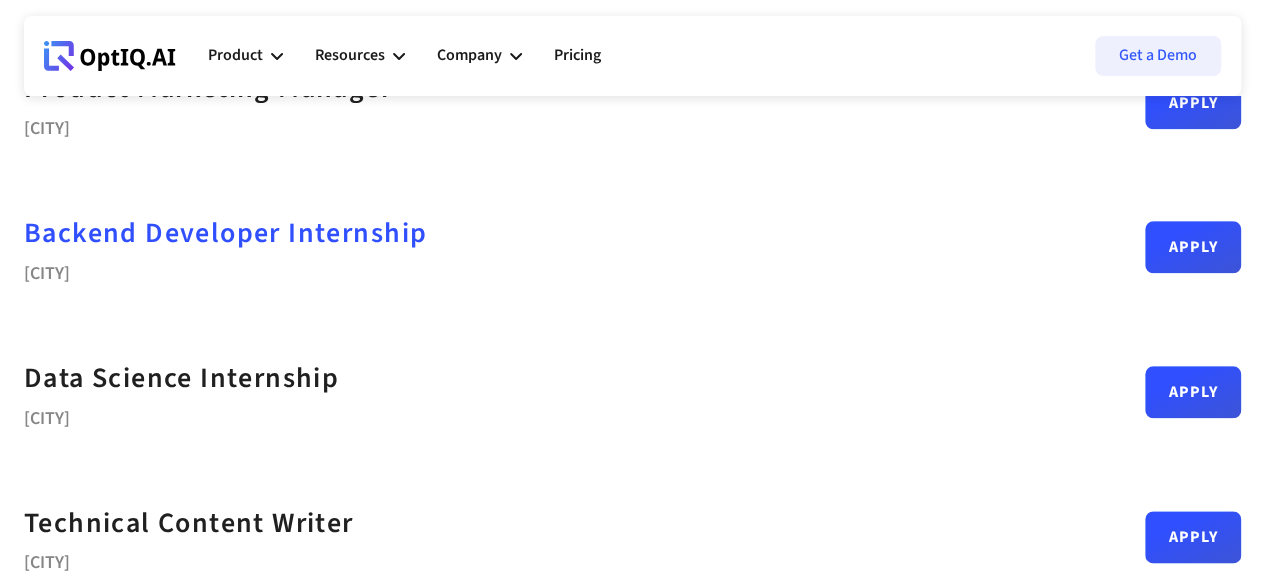 click on "Backend Developer Internship" at bounding box center (225, 233) 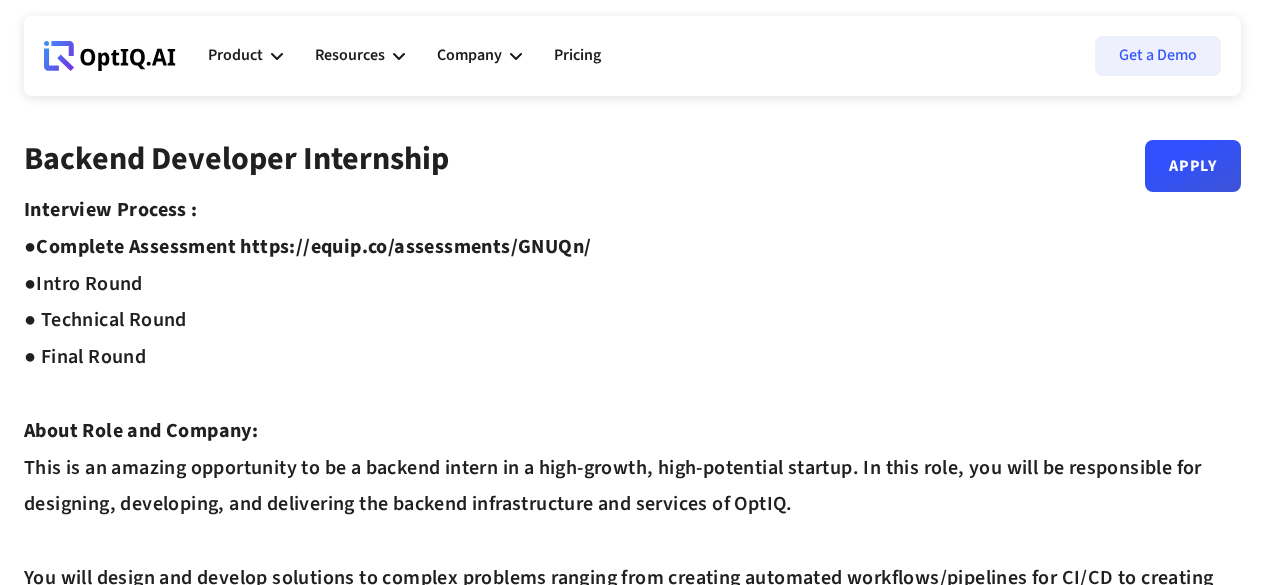 scroll, scrollTop: 0, scrollLeft: 0, axis: both 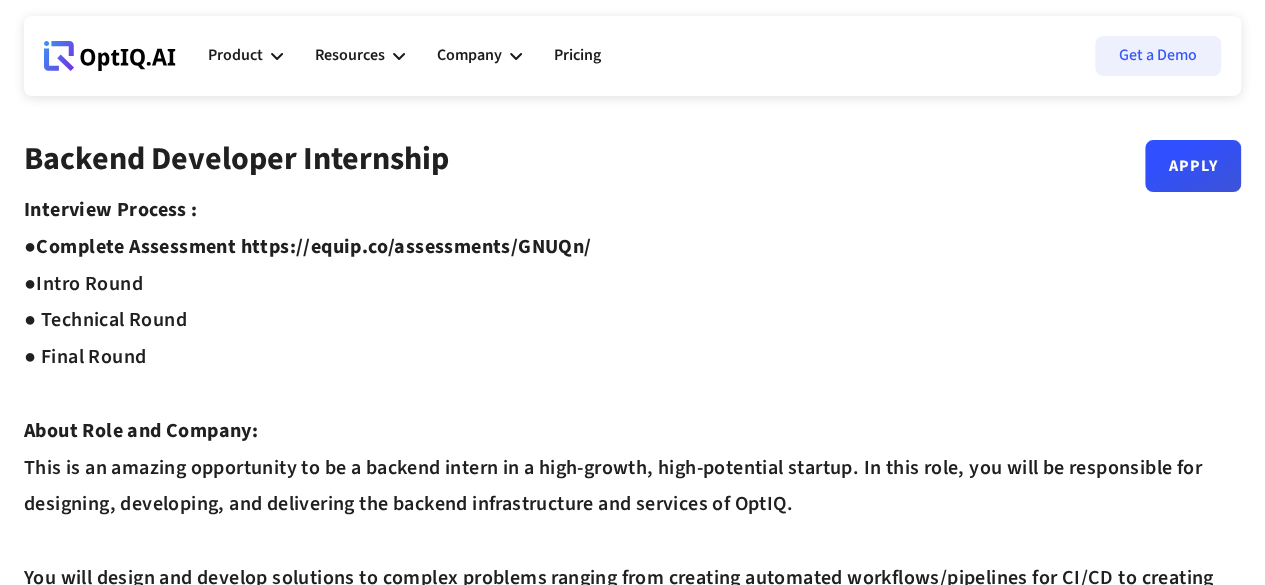 click on "Backend Developer Internship Apply" at bounding box center [632, 166] 